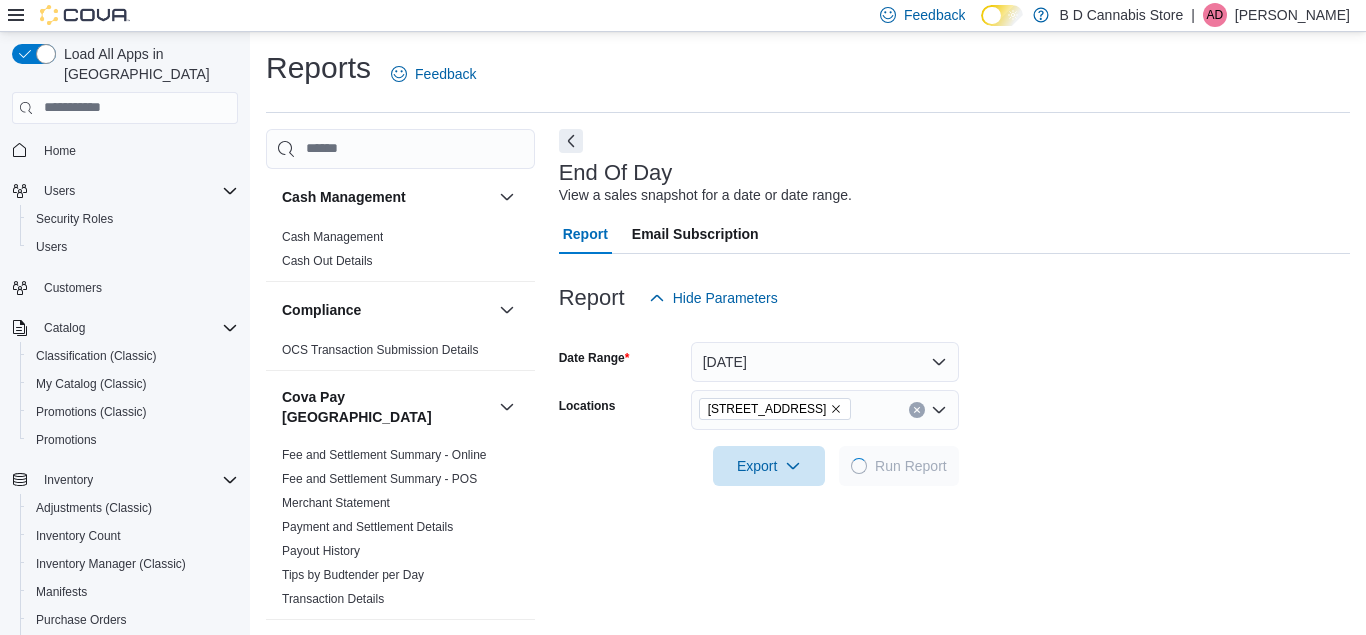scroll, scrollTop: 412, scrollLeft: 0, axis: vertical 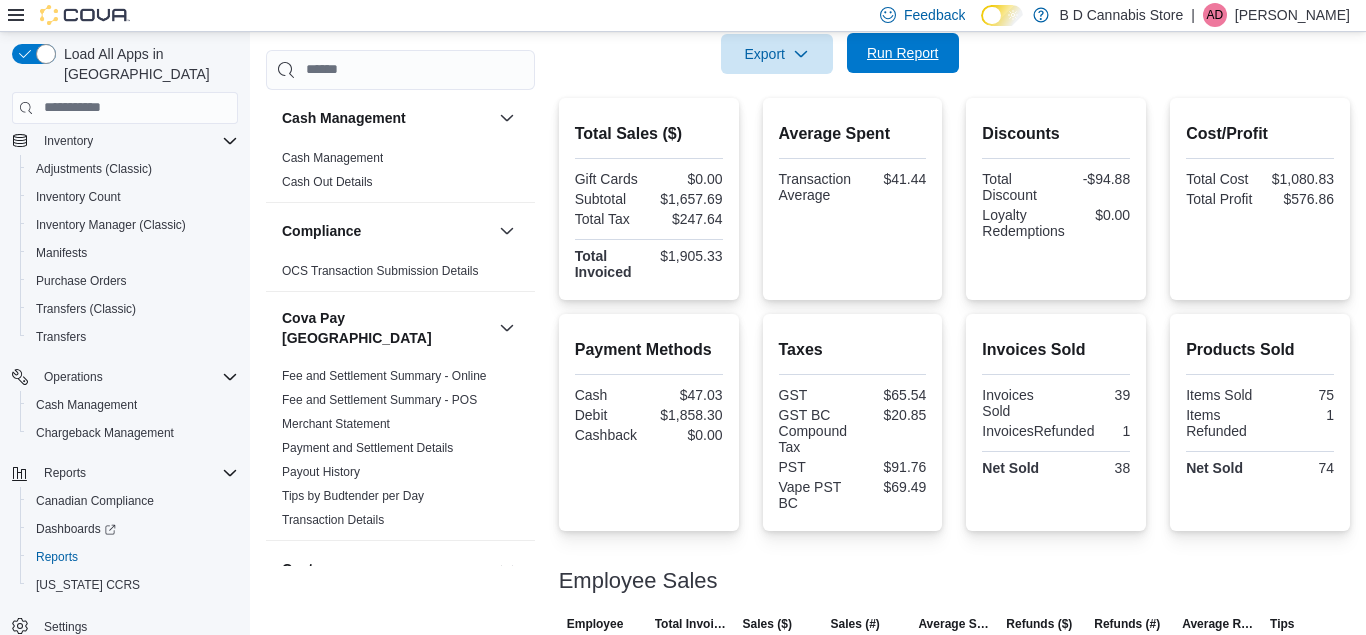 click on "Run Report" at bounding box center (903, 53) 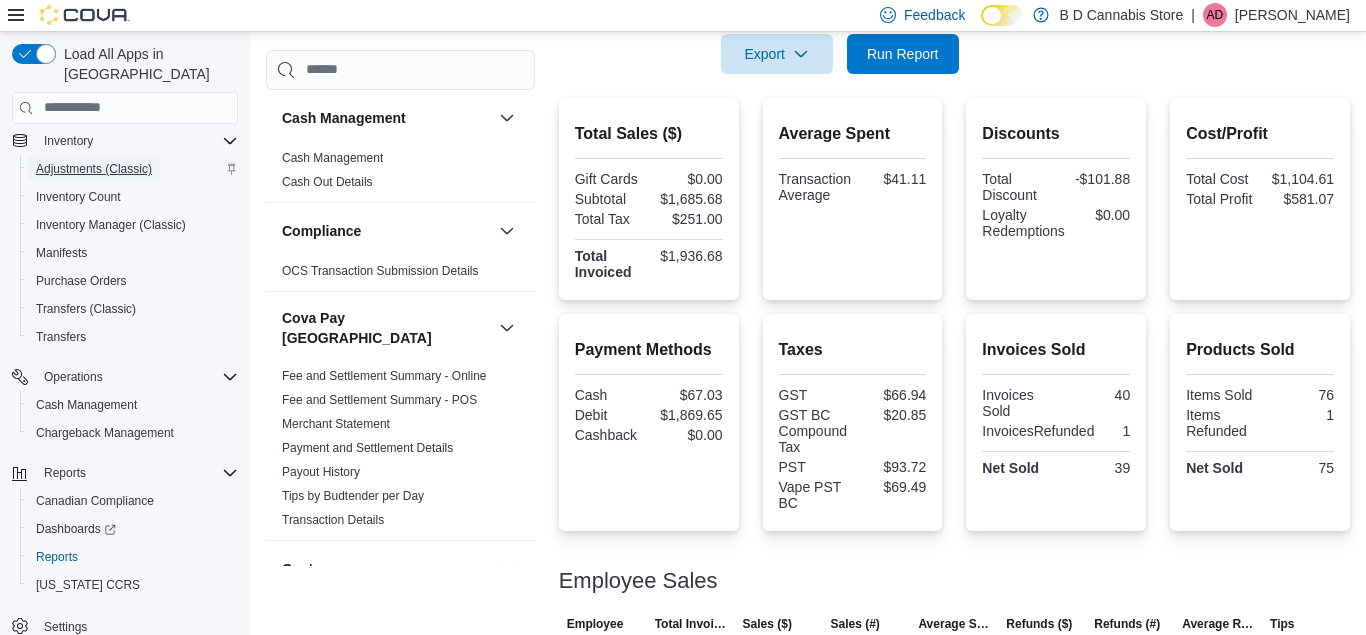 click on "Adjustments (Classic)" at bounding box center (94, 169) 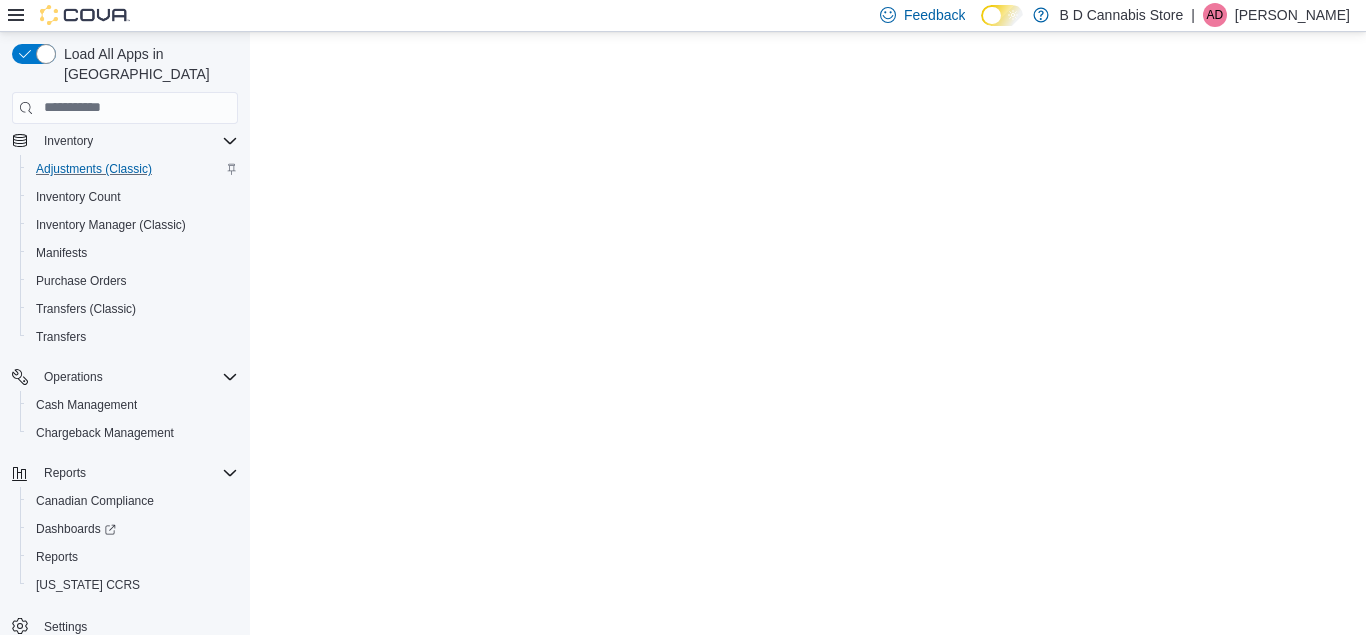 scroll, scrollTop: 0, scrollLeft: 0, axis: both 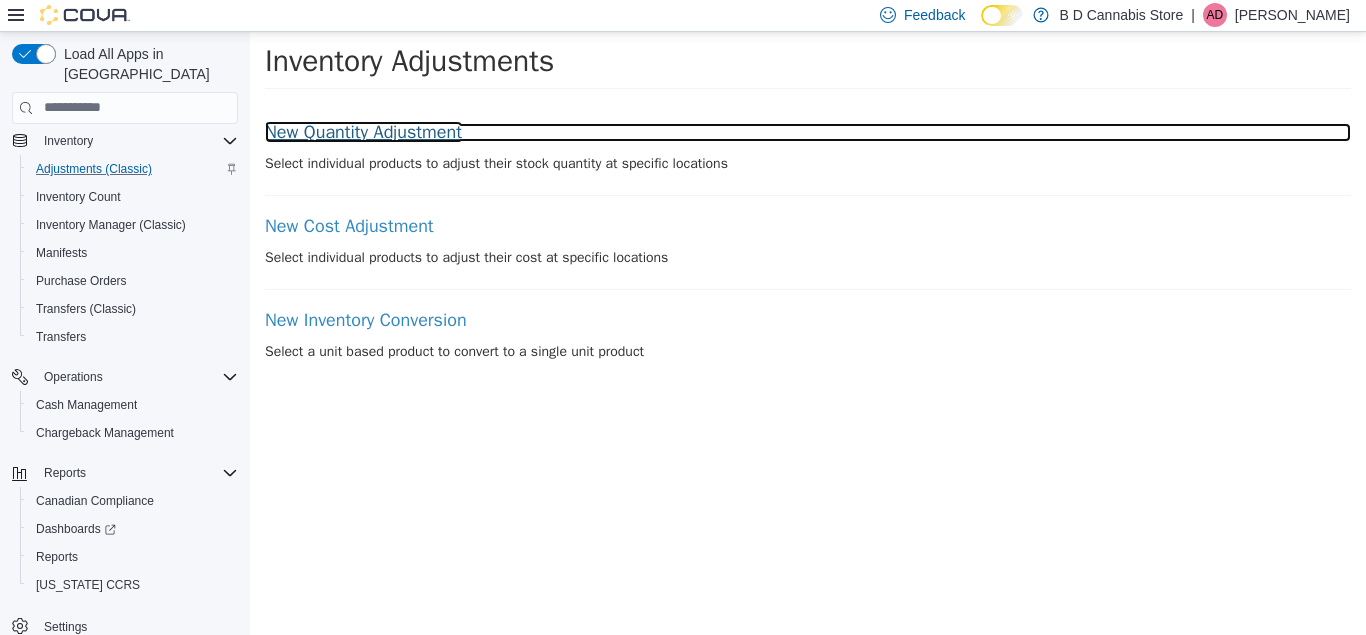 click on "New Quantity Adjustment" at bounding box center (808, 132) 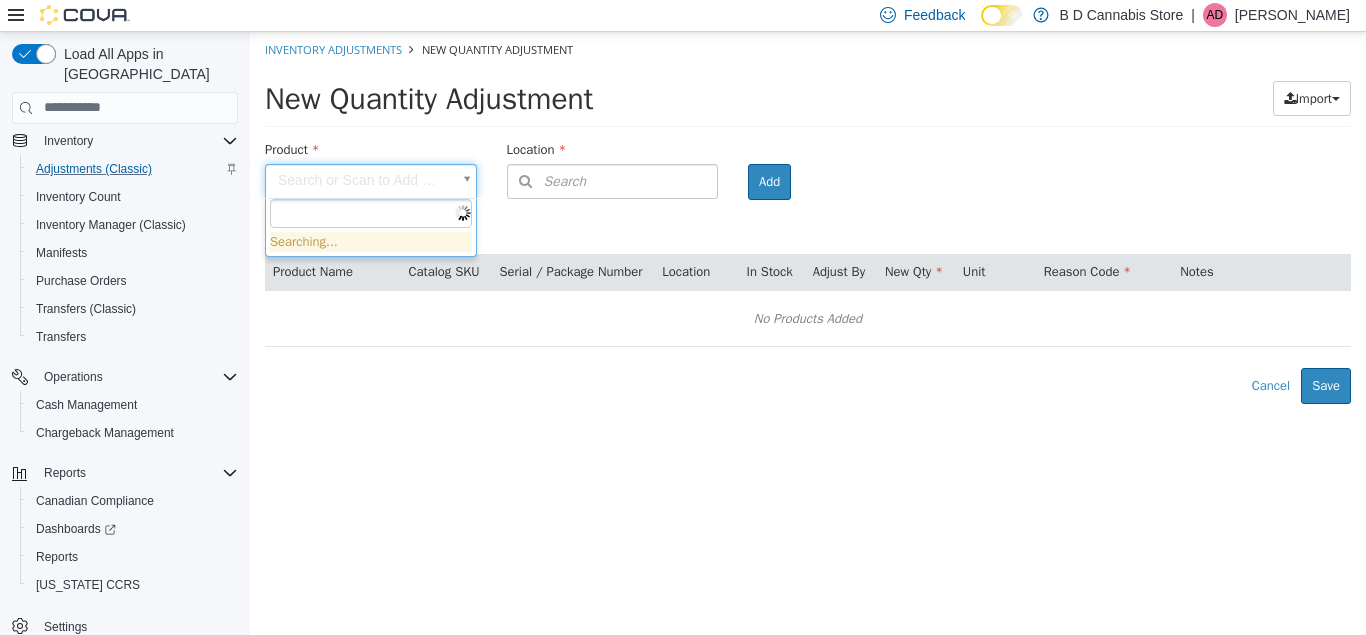 click on "×
Inventory Adjustments
New Quantity Adjustment
New Quantity Adjustment
Import  Inventory Export (.CSV) Package List (.TXT)
Product     Search or Scan to Add Product     Location Search Type 3 or more characters or browse       B D Cannabis Store     (3)         102-[GEOGRAPHIC_DATA]             [STREET_ADDRESS][GEOGRAPHIC_DATA]   Add Products  ( 0 ) Product Name Catalog SKU Serial / Package Number Location In Stock Adjust By New Qty Unit Reason Code Notes No Products Added Error saving adjustment please resolve the errors above. Cancel Save
Searching..." at bounding box center [808, 217] 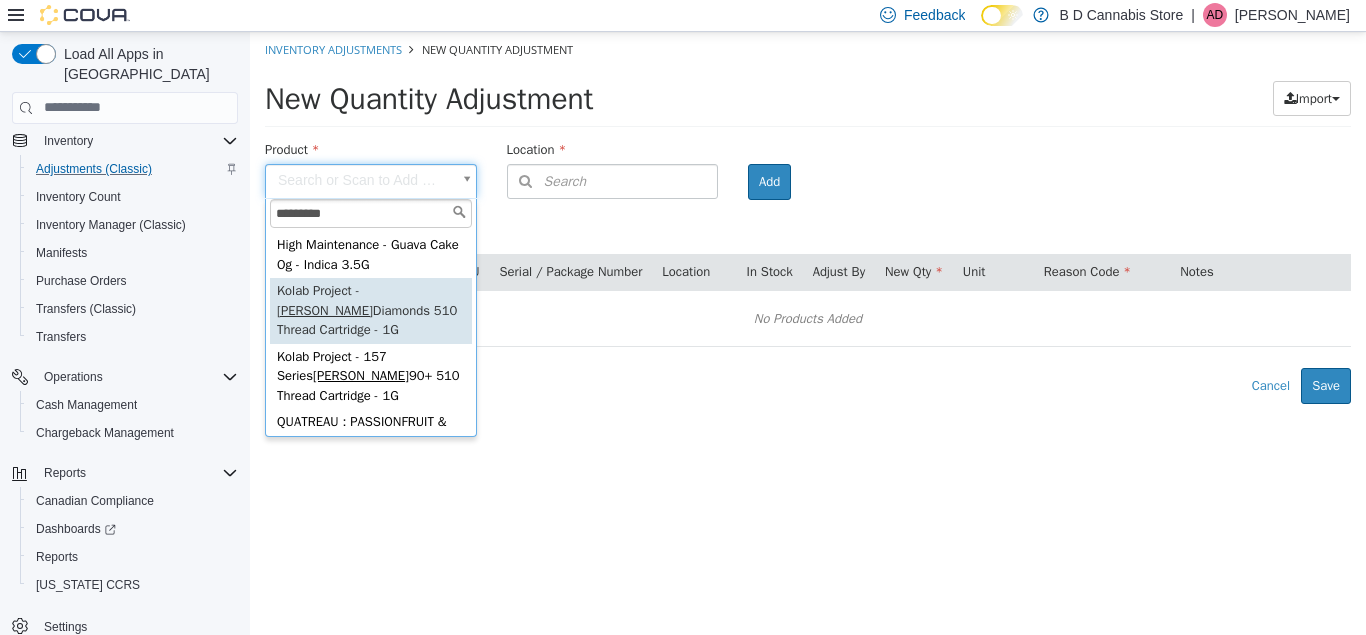 type on "********" 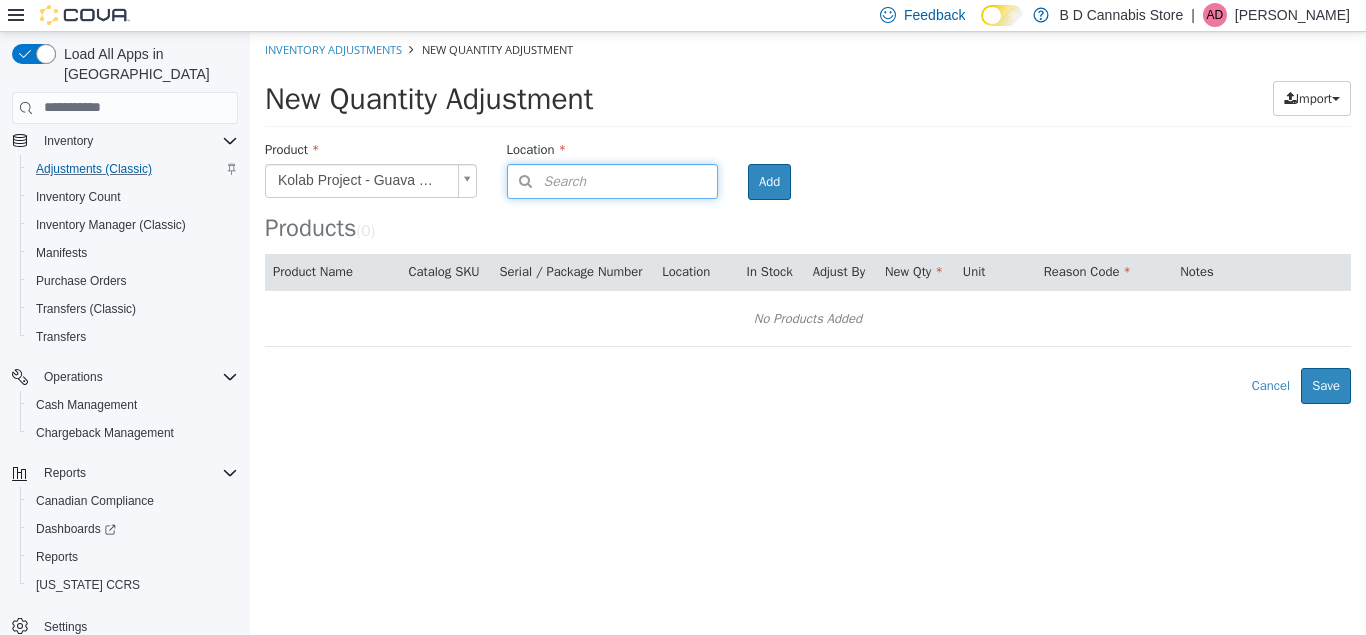 click on "Search" at bounding box center [547, 180] 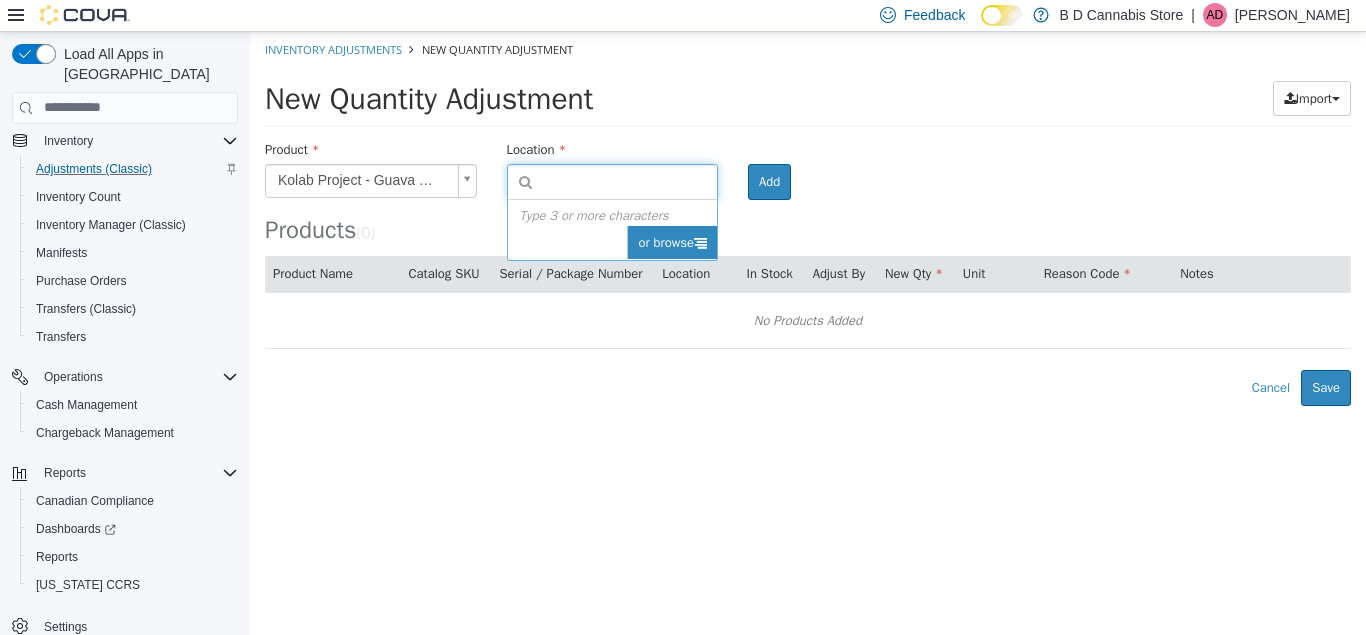 click on "or browse" at bounding box center [672, 242] 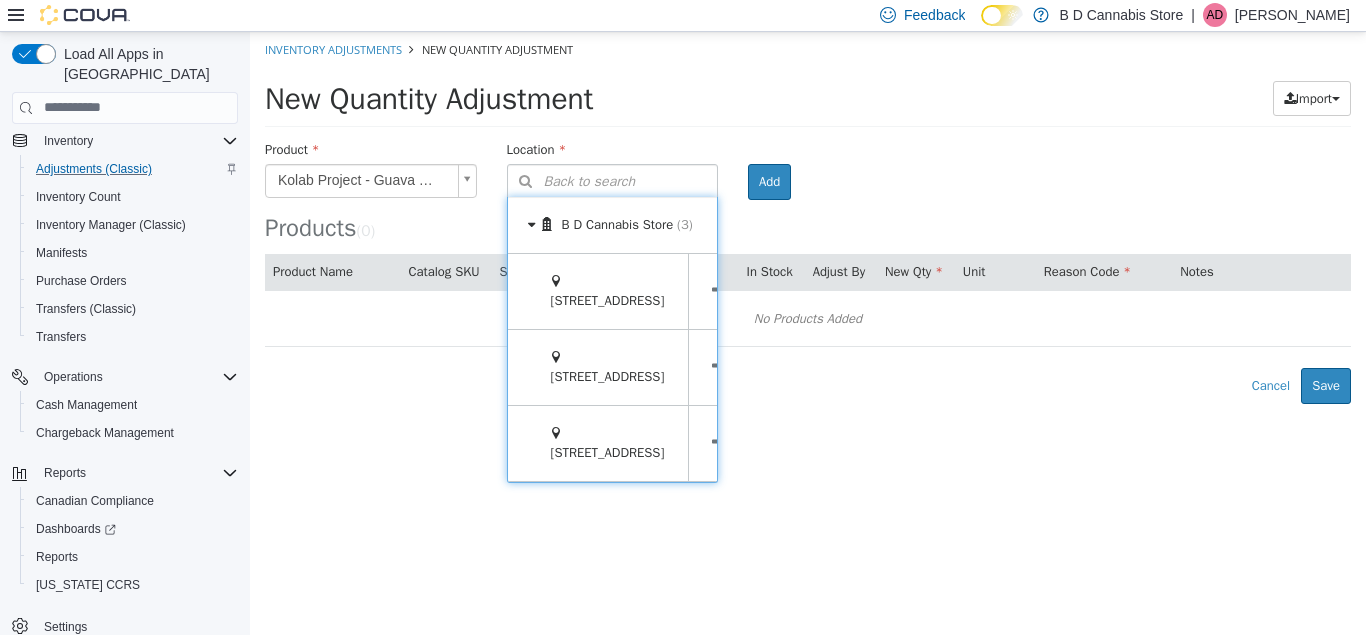 click at bounding box center (719, 366) 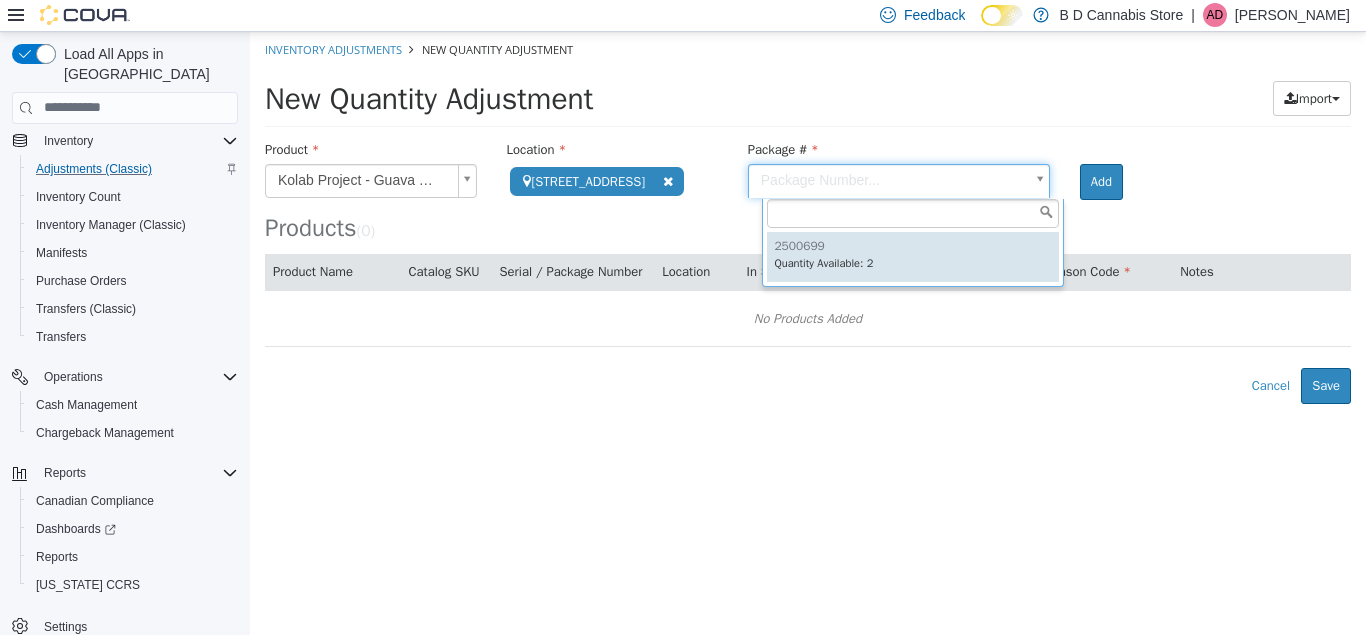 click on "**********" at bounding box center (808, 217) 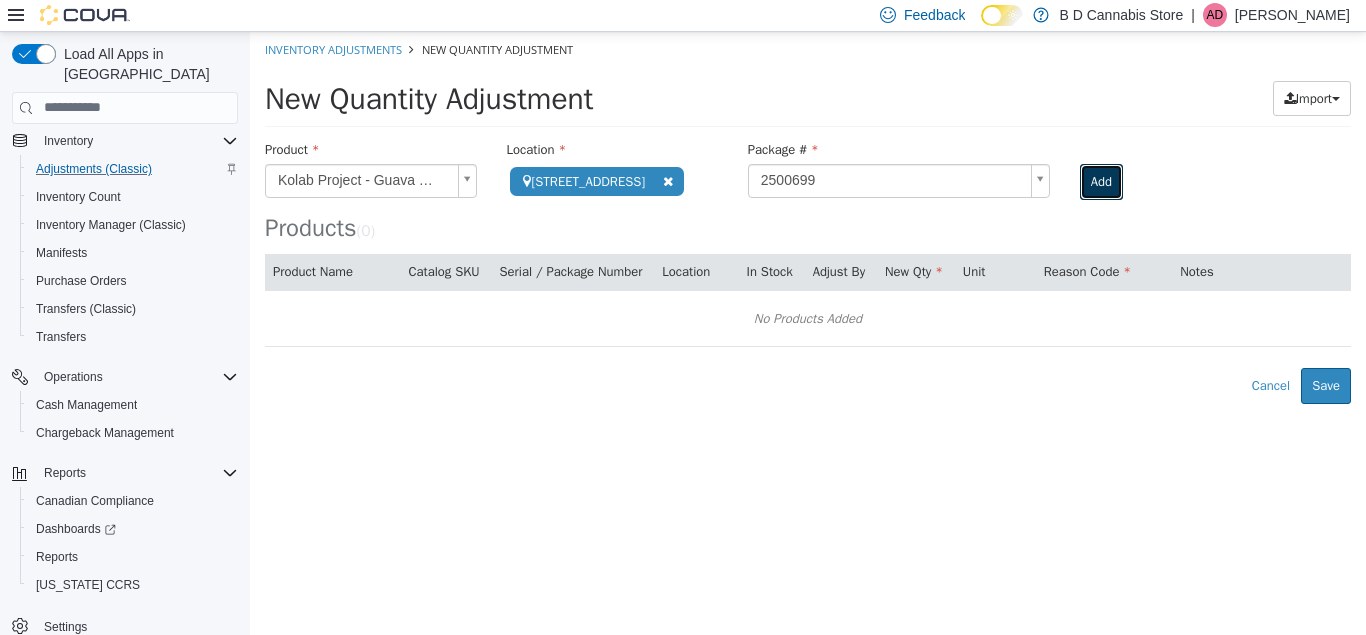 click on "Add" at bounding box center (1101, 181) 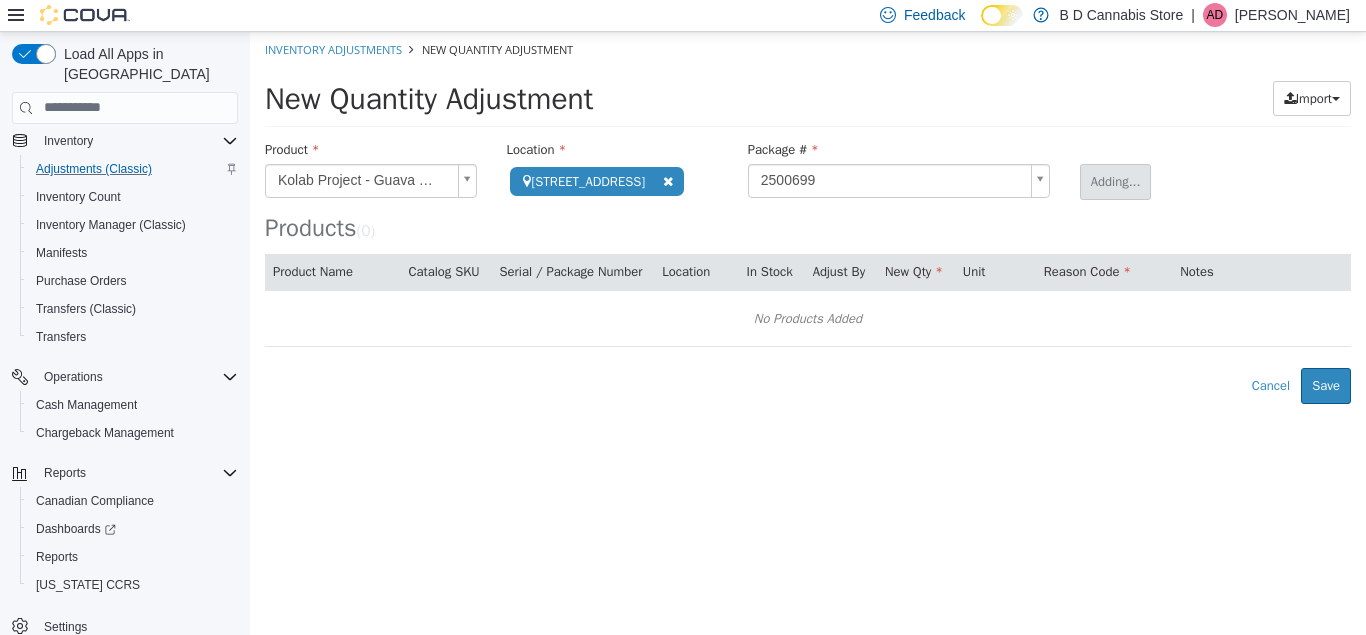 type 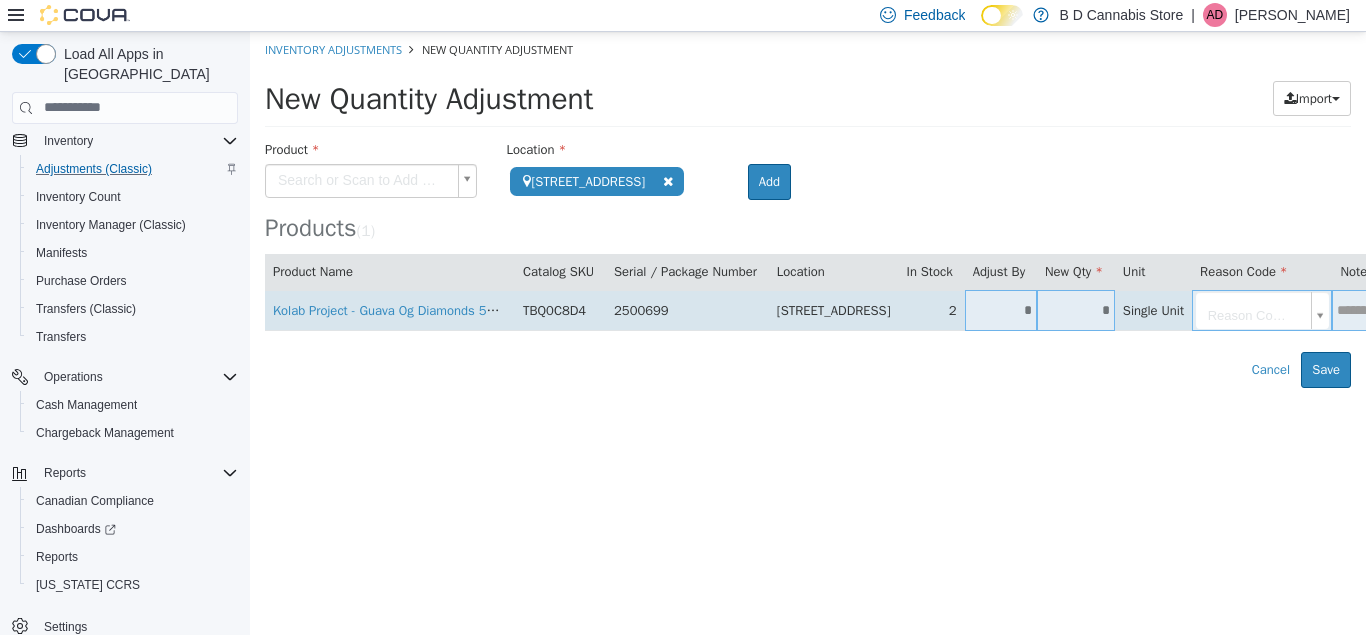 click on "*" at bounding box center [1076, 309] 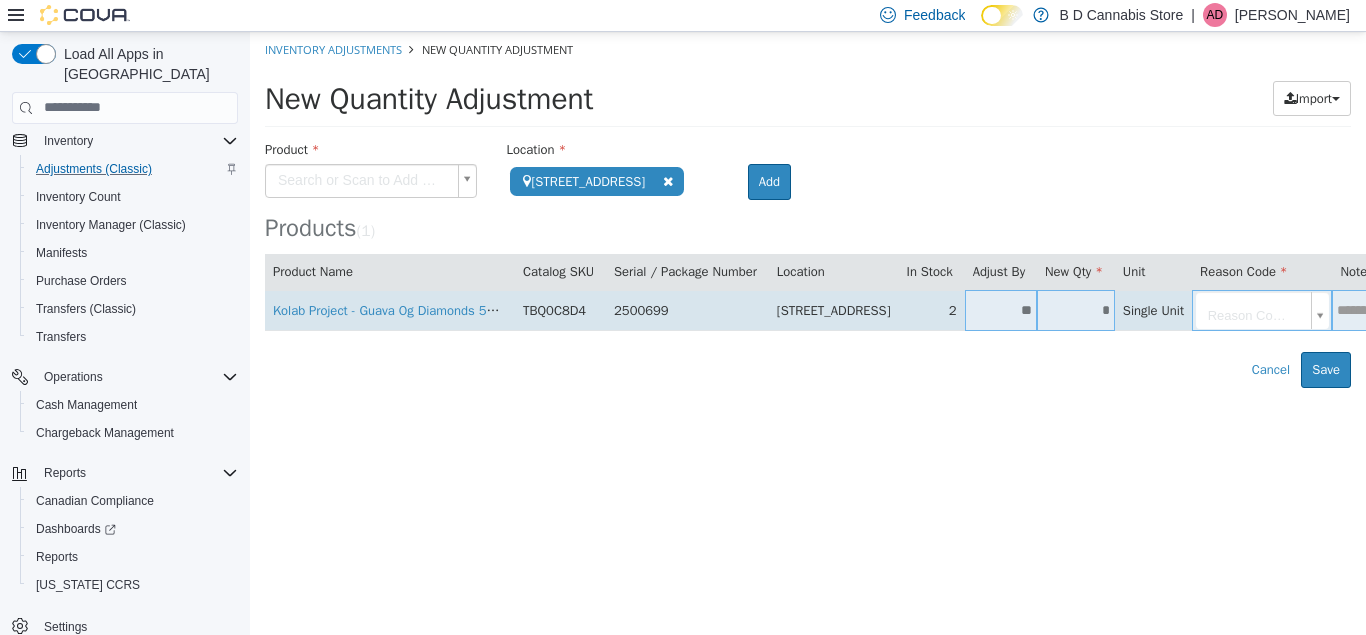 click on "**********" at bounding box center [808, 209] 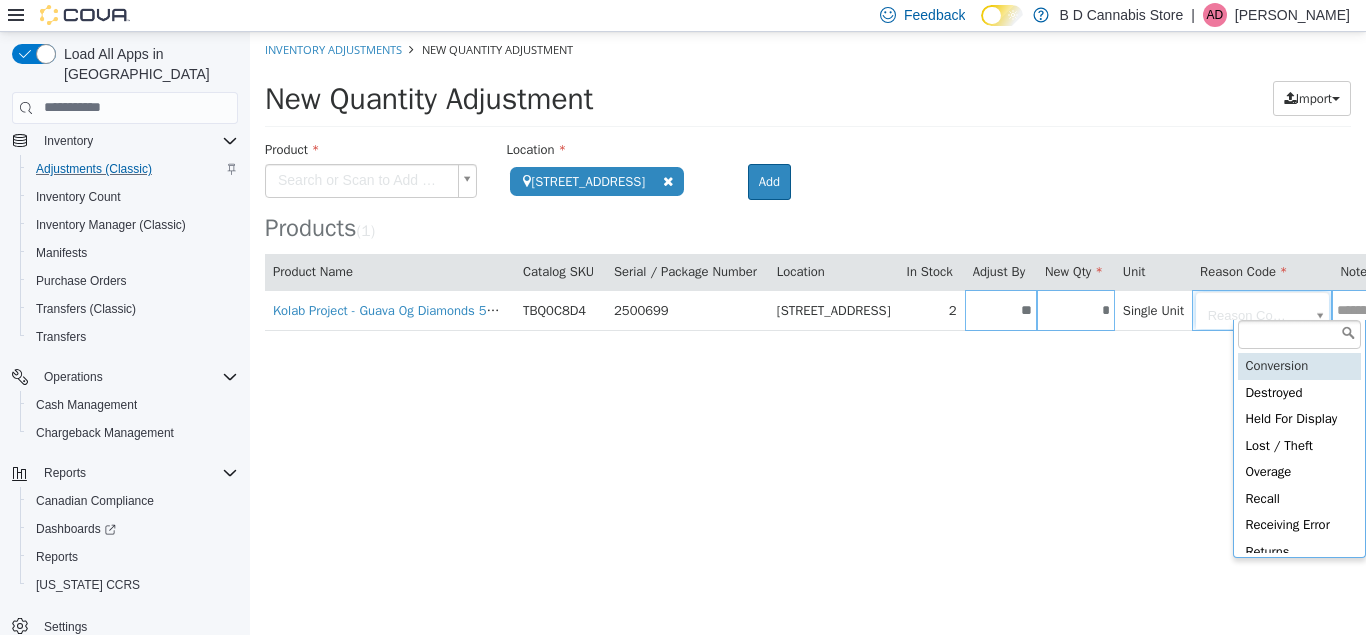 type on "**********" 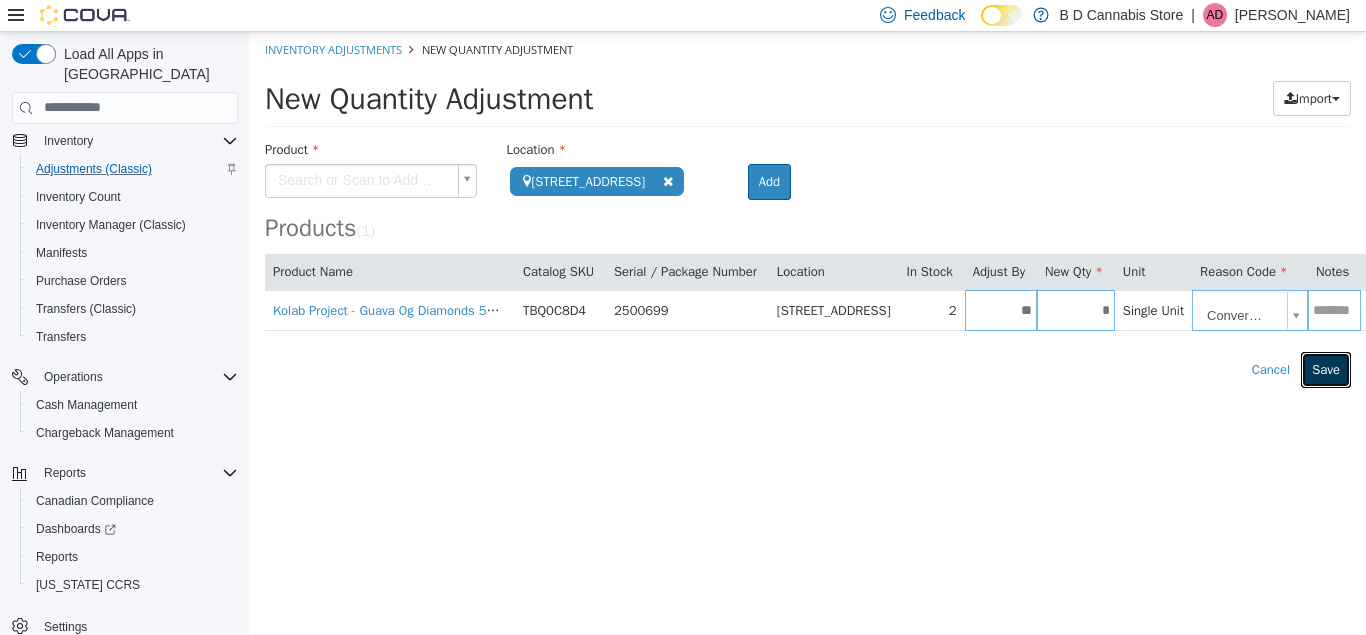 click on "Save" at bounding box center [1326, 369] 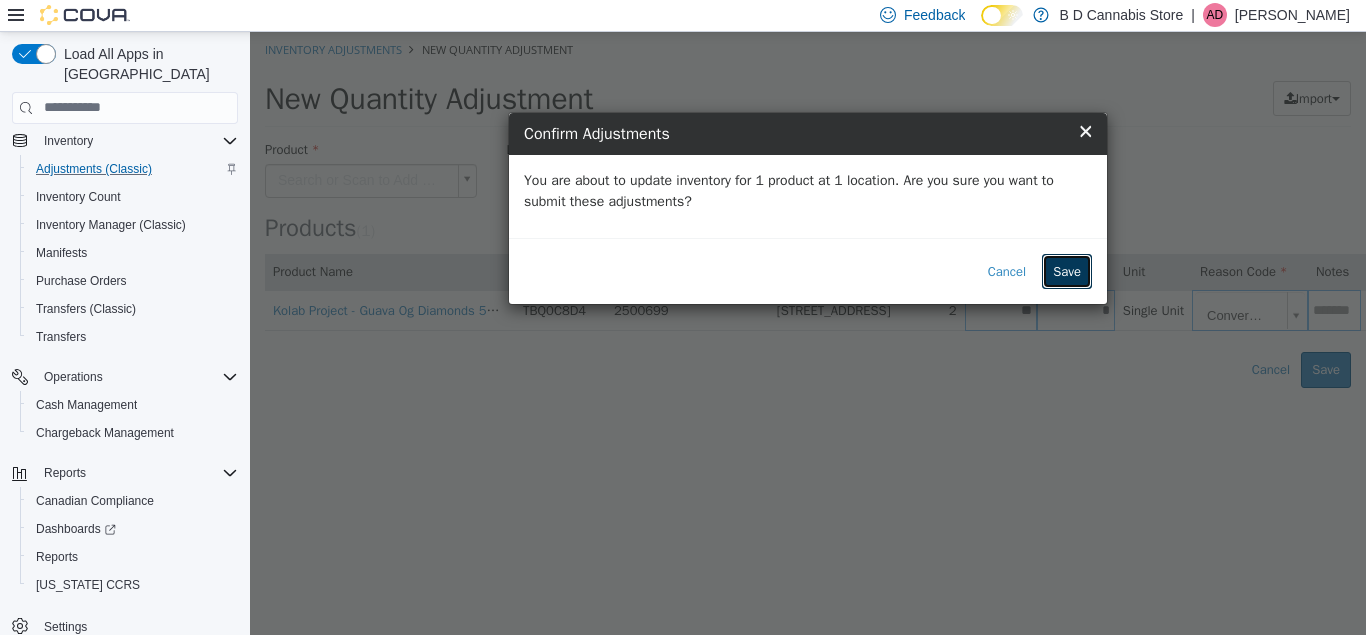 click on "Save" at bounding box center (1067, 271) 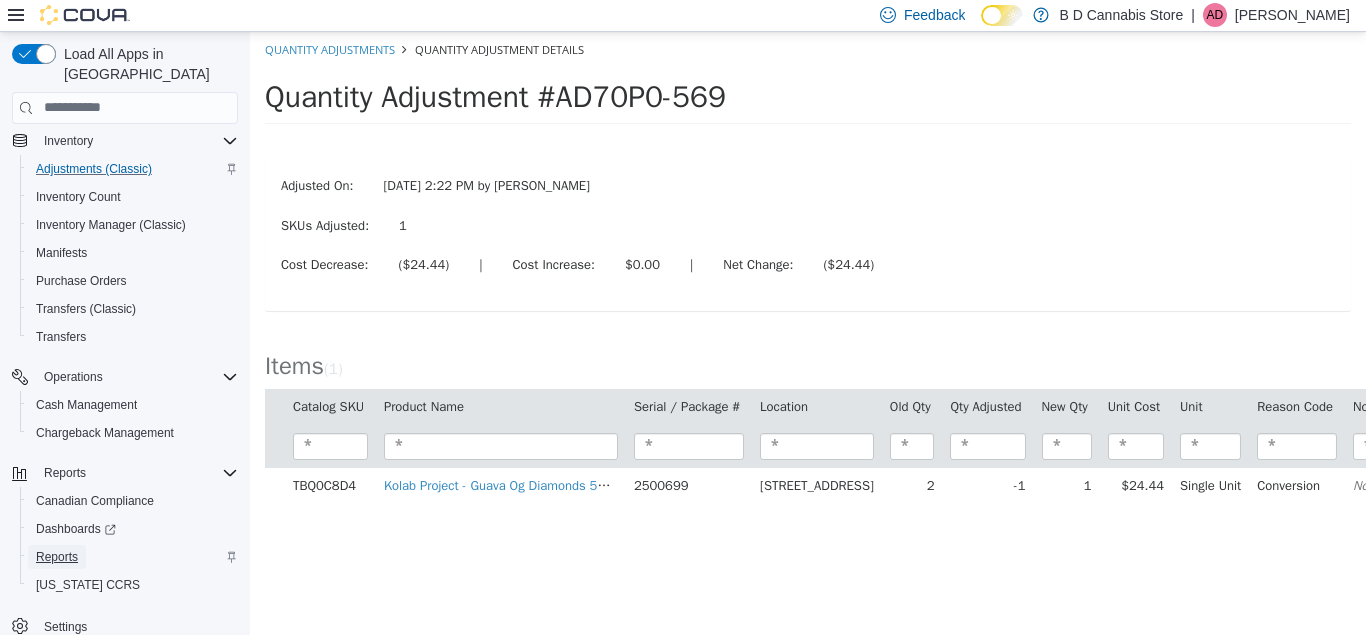 click on "Reports" at bounding box center [57, 557] 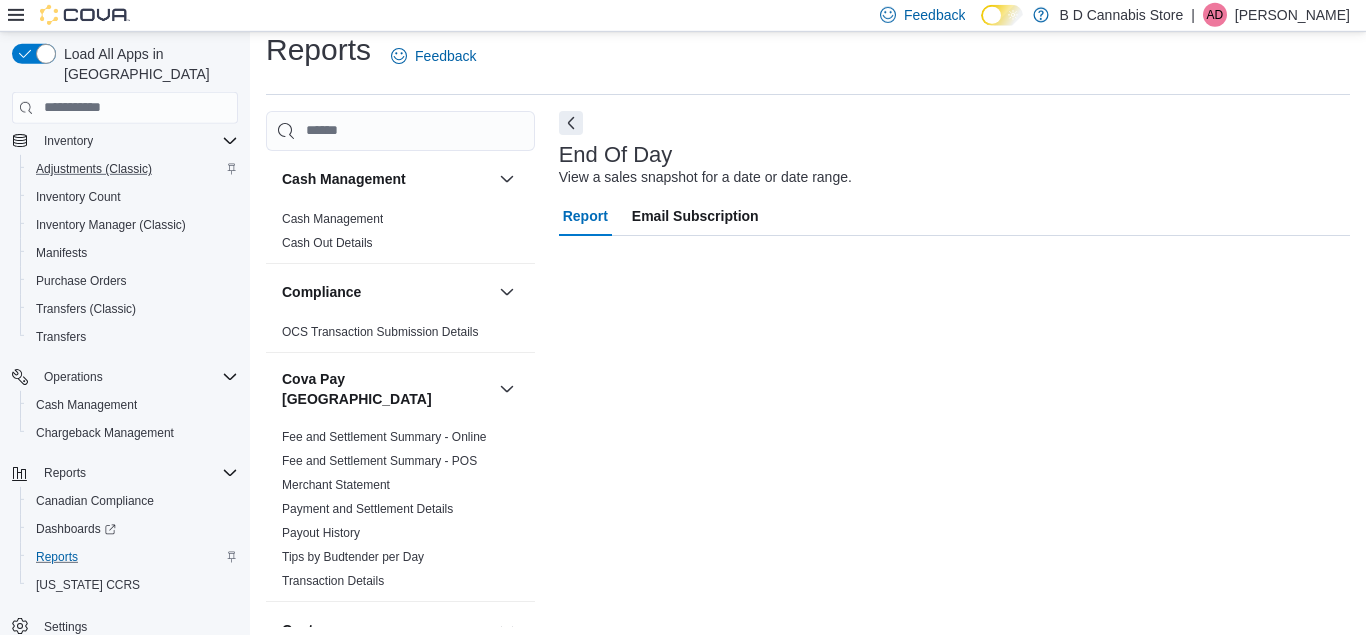 scroll, scrollTop: 26, scrollLeft: 0, axis: vertical 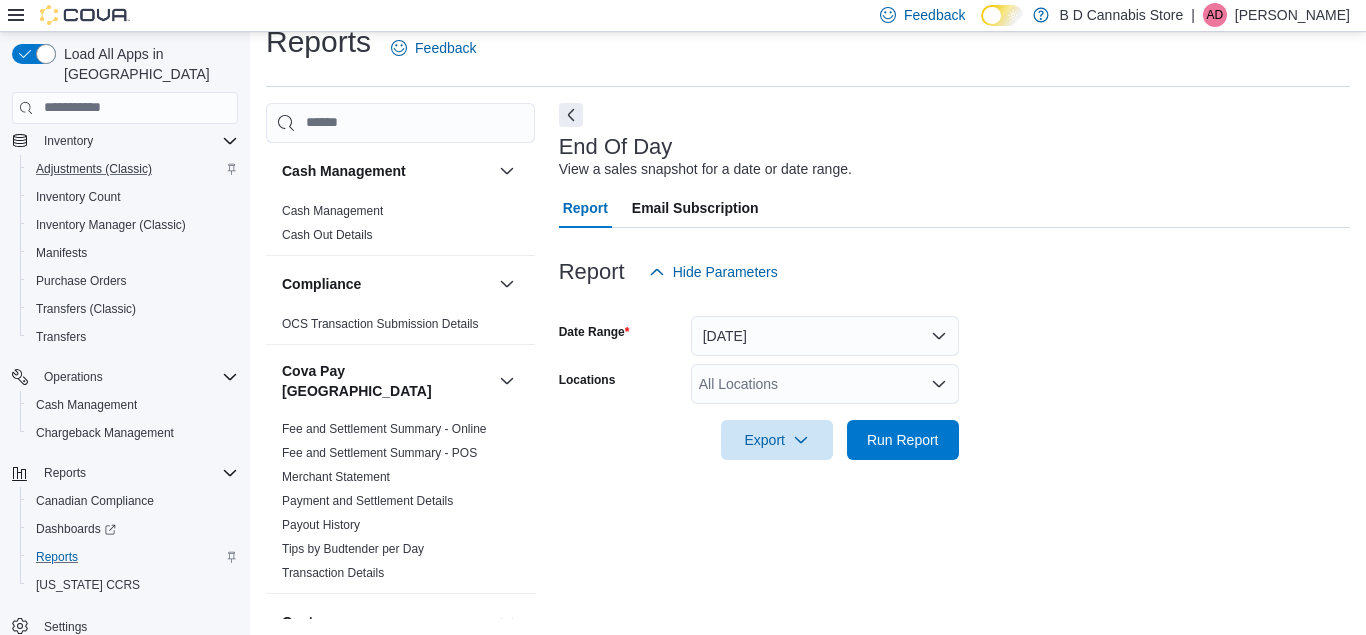 click 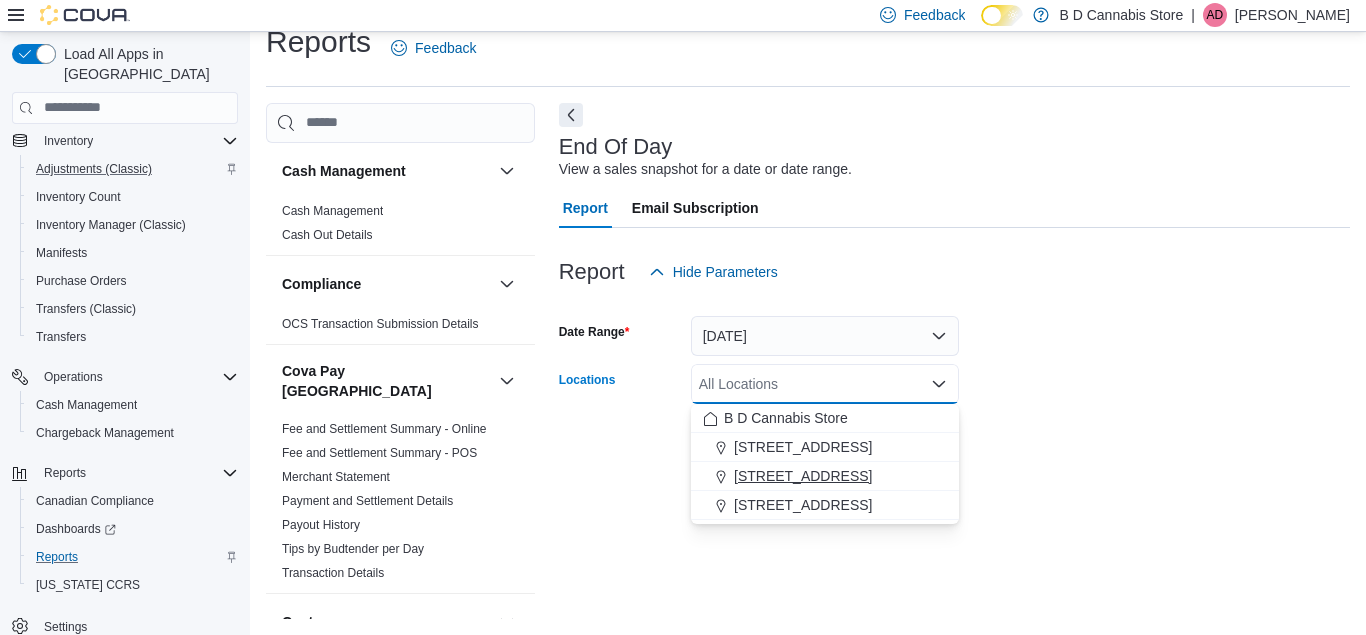 click on "[STREET_ADDRESS]" at bounding box center [825, 476] 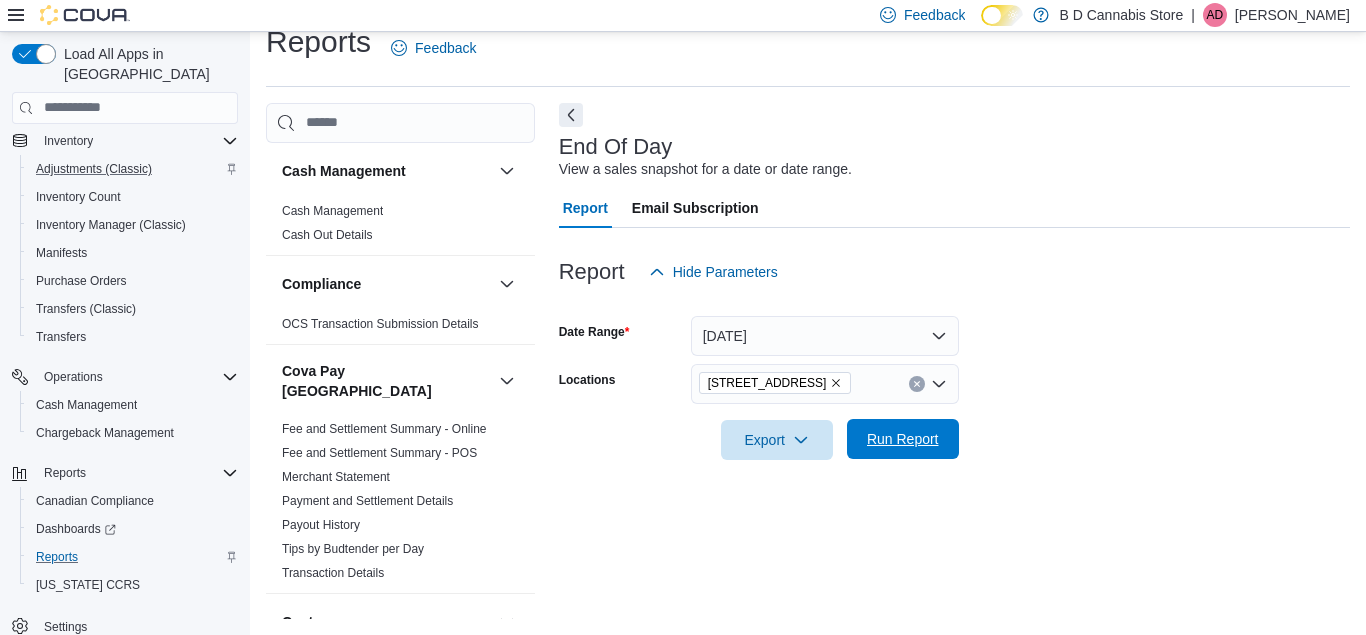 drag, startPoint x: 1004, startPoint y: 433, endPoint x: 913, endPoint y: 427, distance: 91.197586 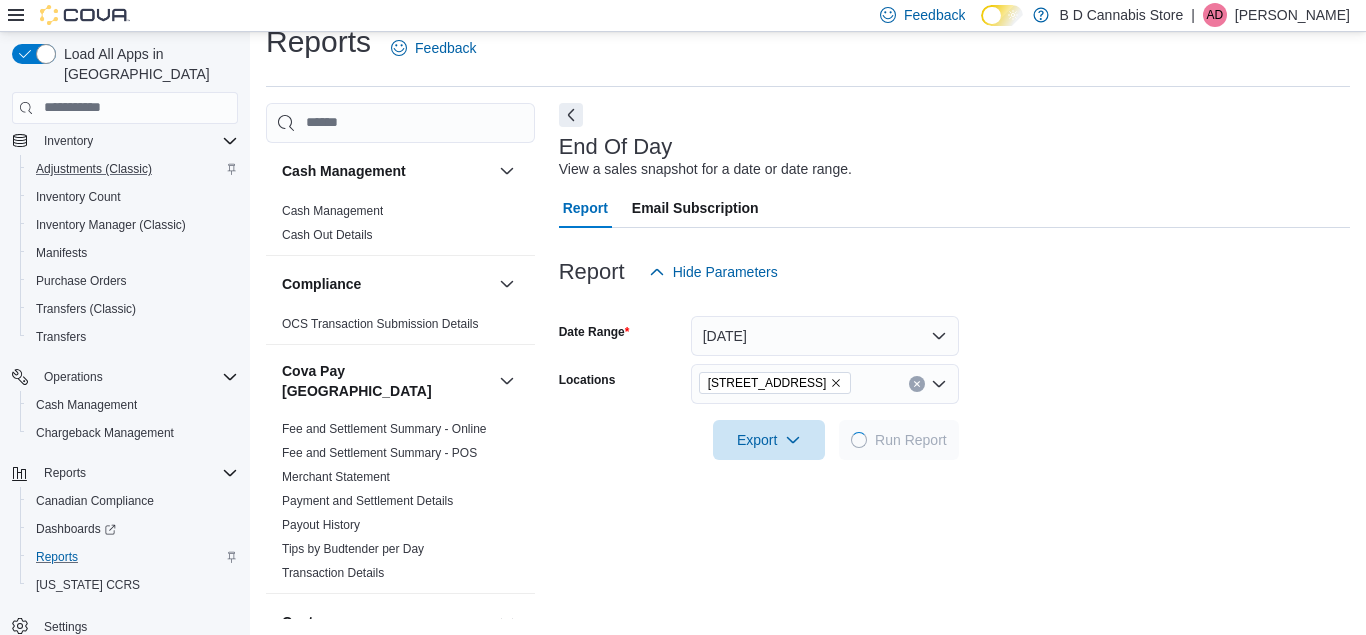 click on "Date Range [DATE] Locations [STREET_ADDRESS] Export  Run Report" at bounding box center [954, 376] 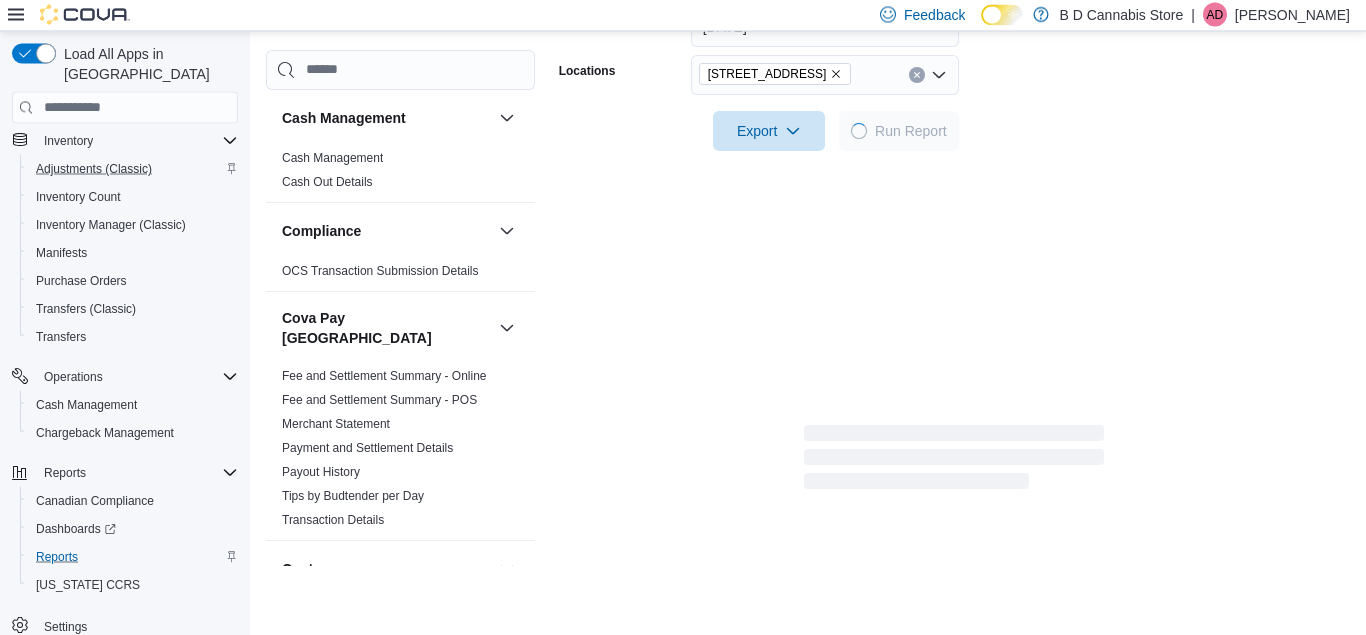 scroll, scrollTop: 332, scrollLeft: 0, axis: vertical 